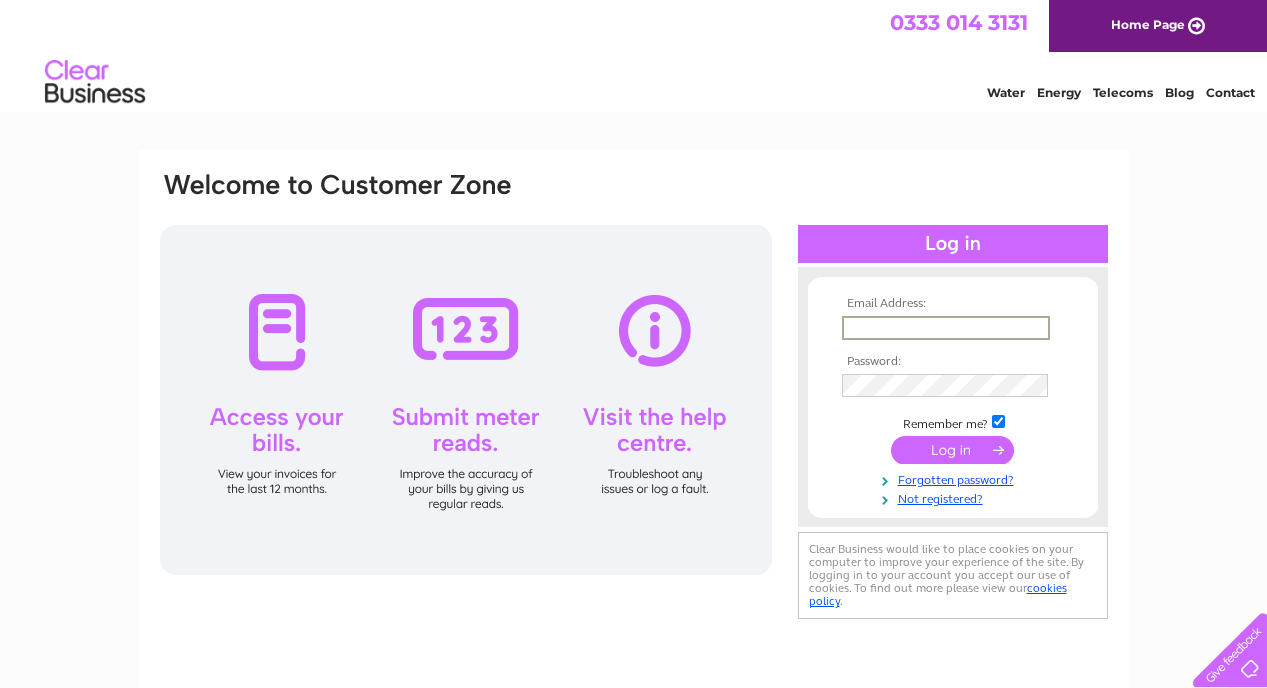 scroll, scrollTop: 0, scrollLeft: 0, axis: both 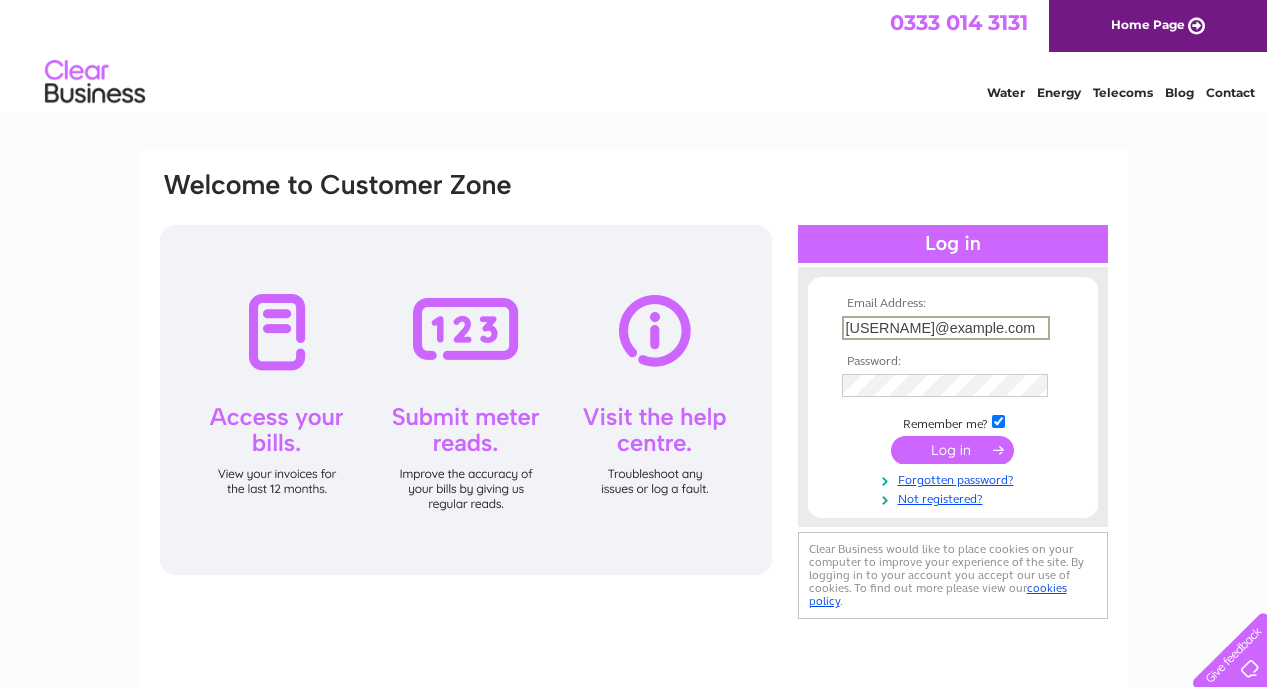 click at bounding box center (952, 450) 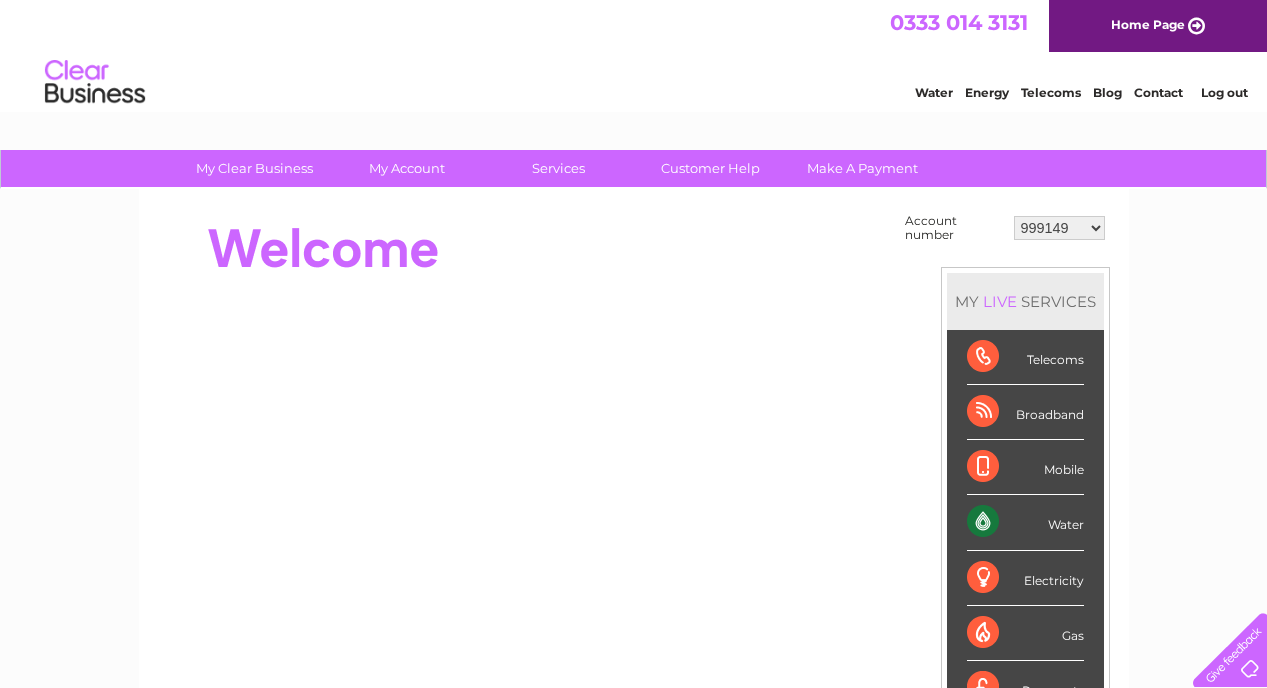 scroll, scrollTop: 0, scrollLeft: 0, axis: both 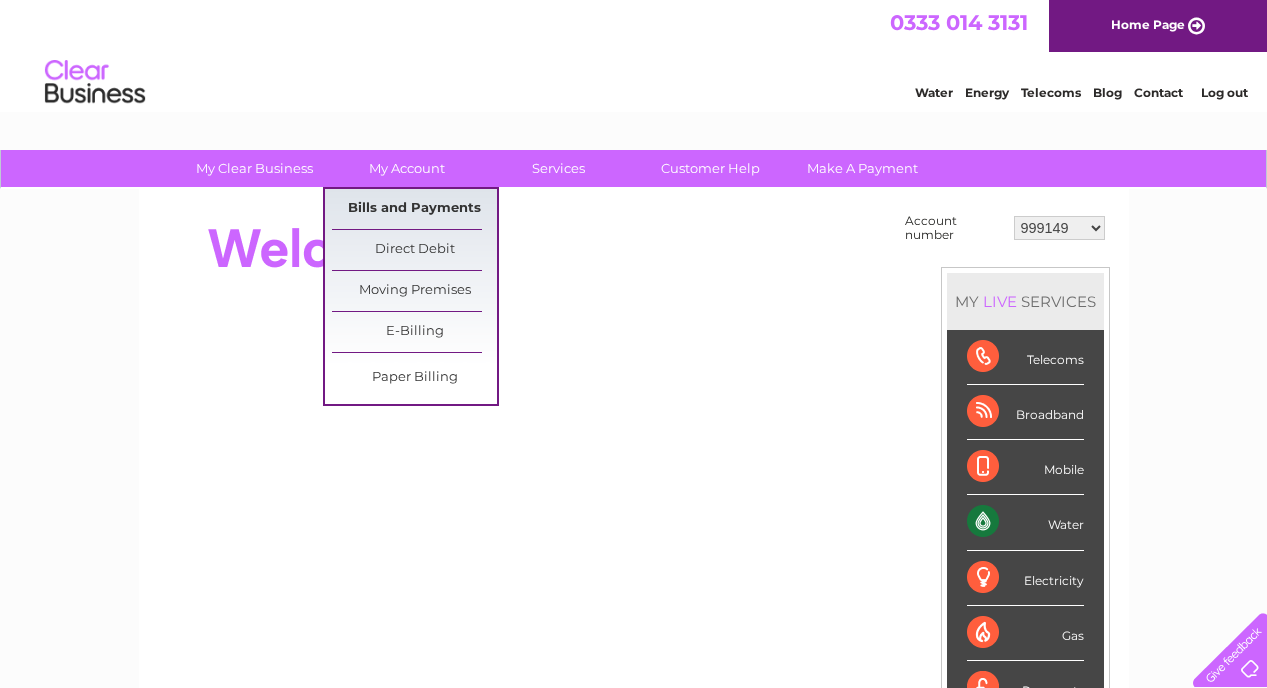 click on "Bills and Payments" at bounding box center (414, 209) 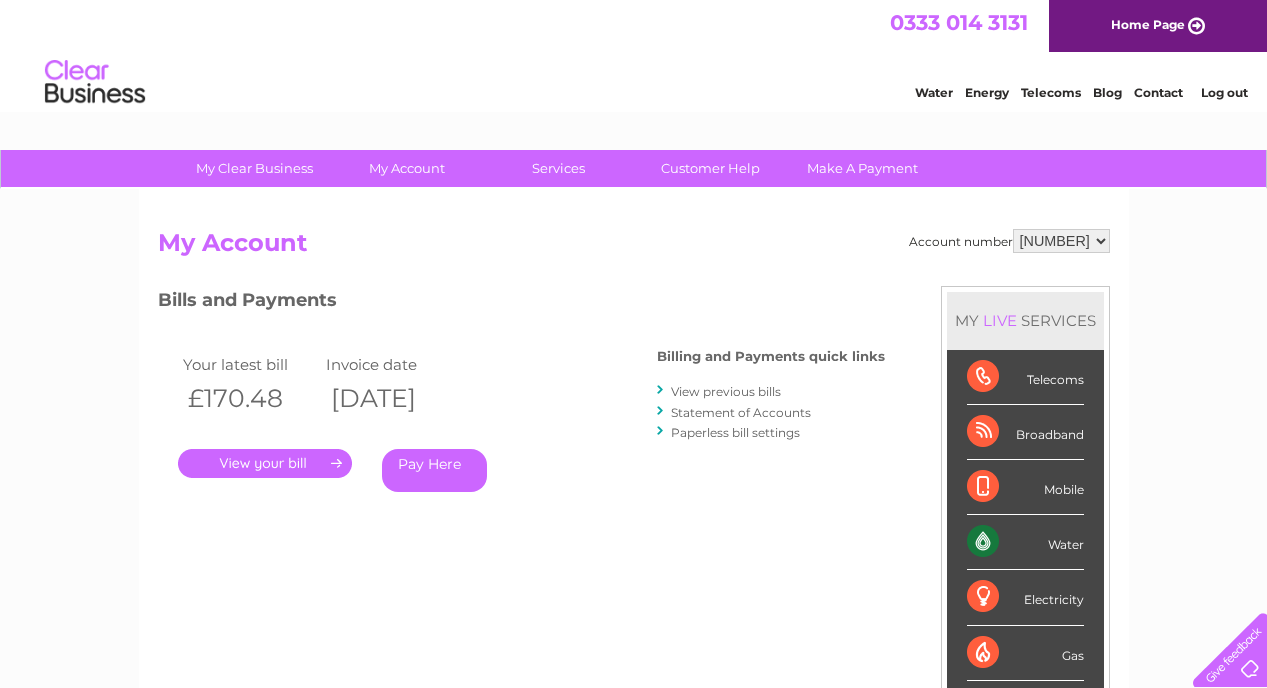 scroll, scrollTop: 0, scrollLeft: 0, axis: both 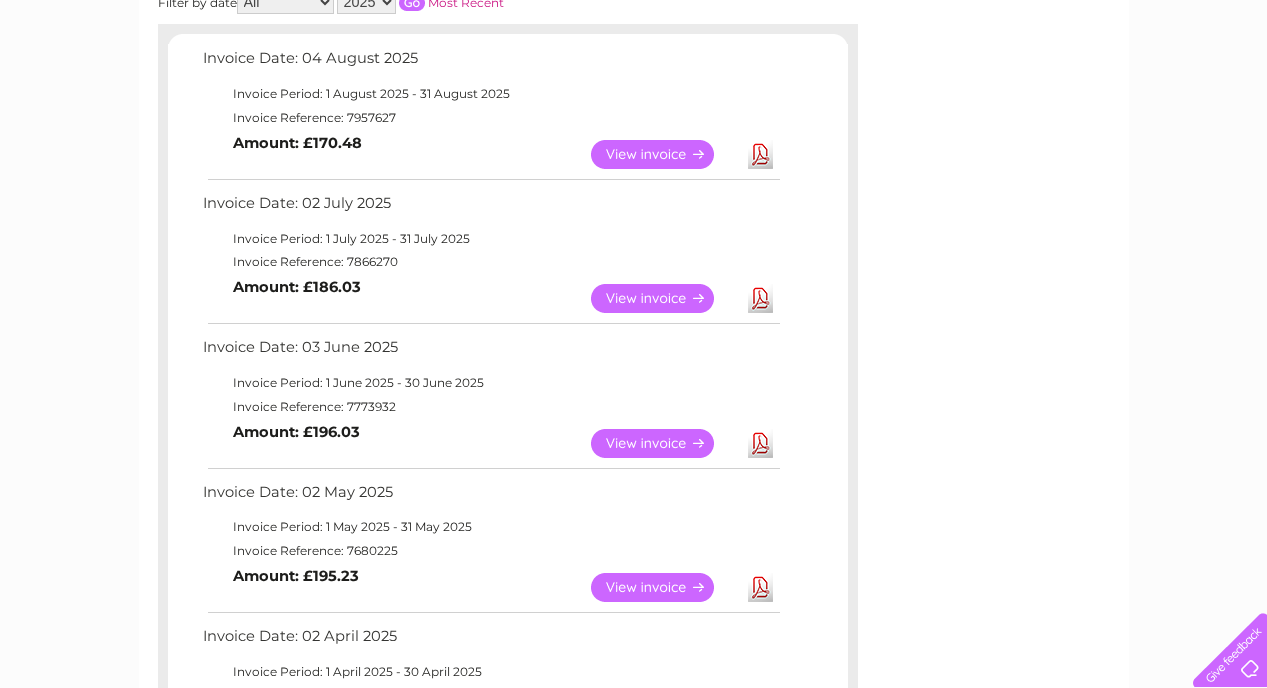 click on "View" at bounding box center (664, 298) 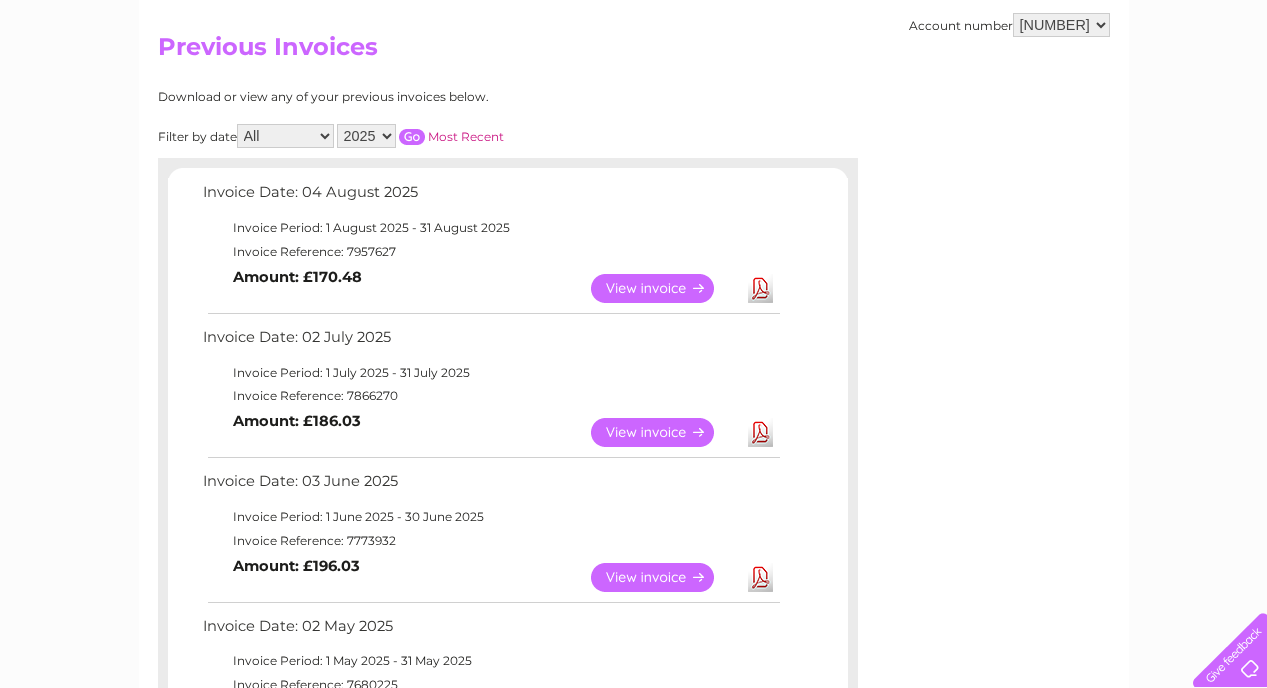 scroll, scrollTop: 155, scrollLeft: 0, axis: vertical 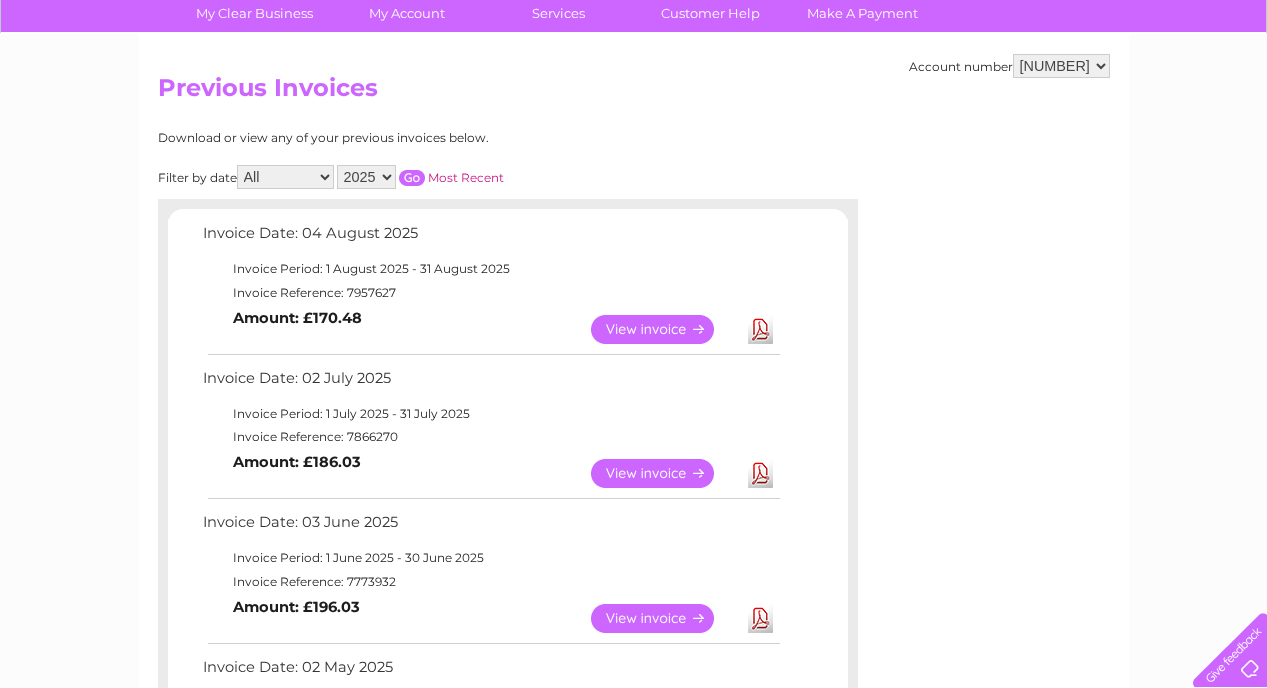 select on "30289544" 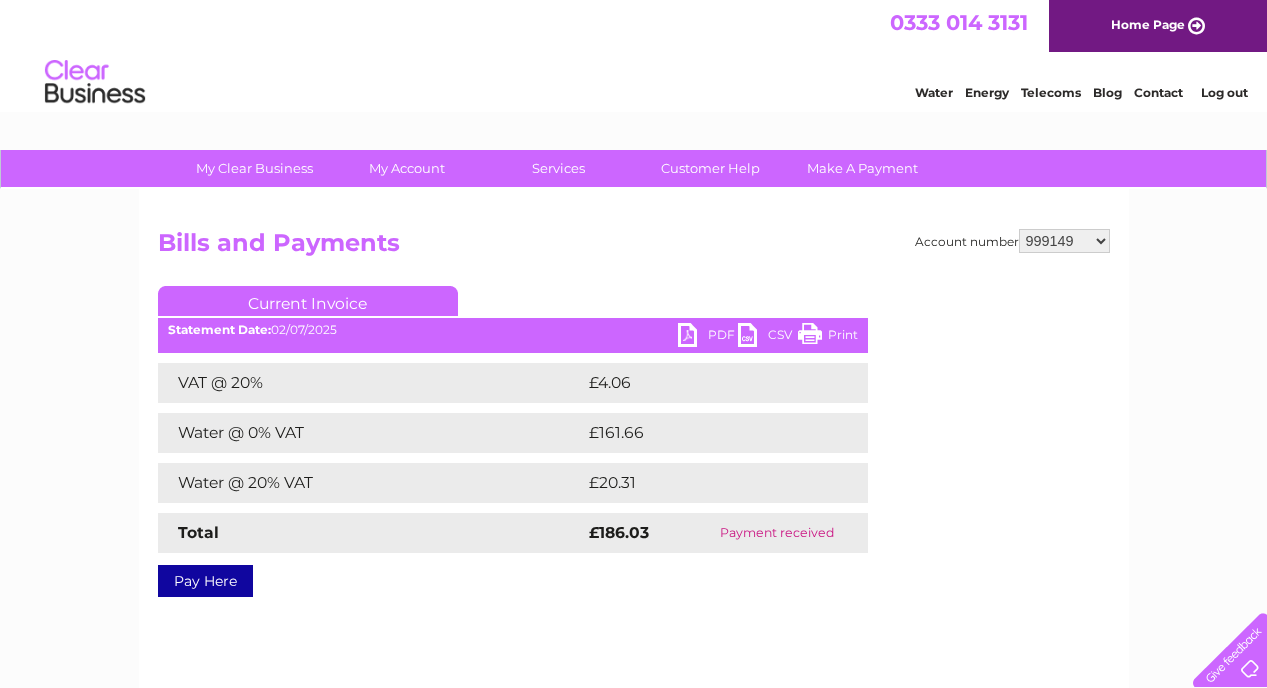 scroll, scrollTop: 0, scrollLeft: 0, axis: both 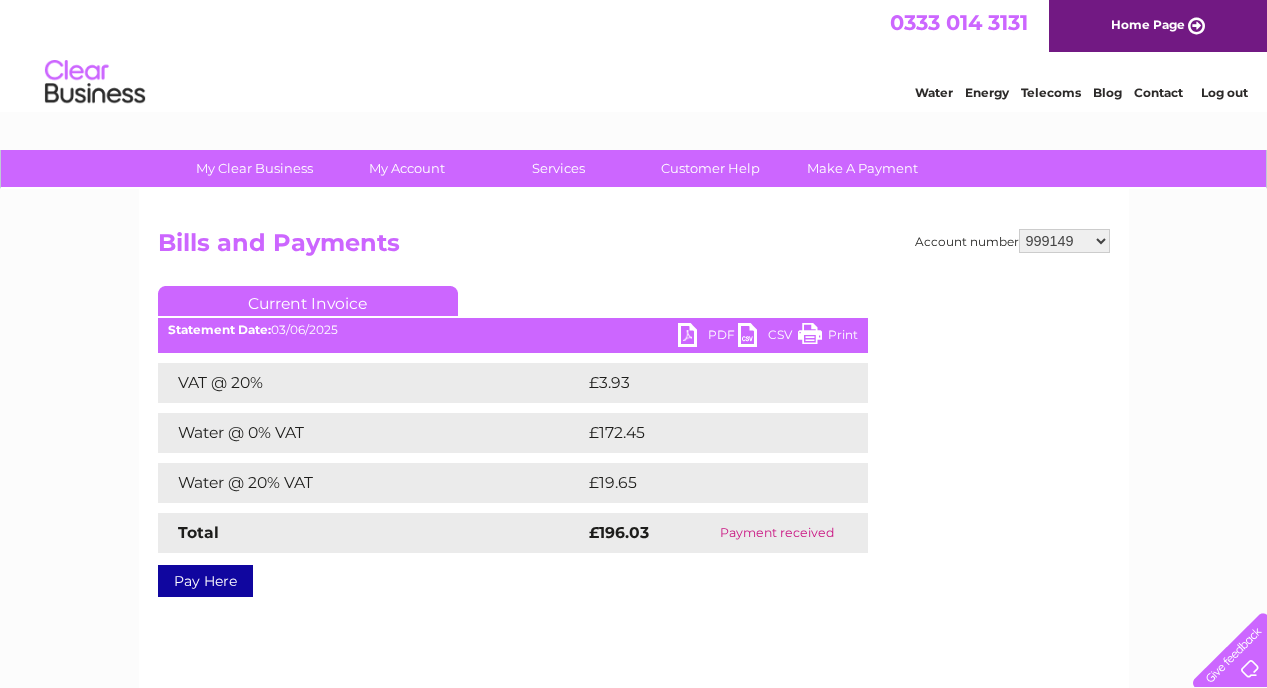 click on "PDF" at bounding box center (708, 337) 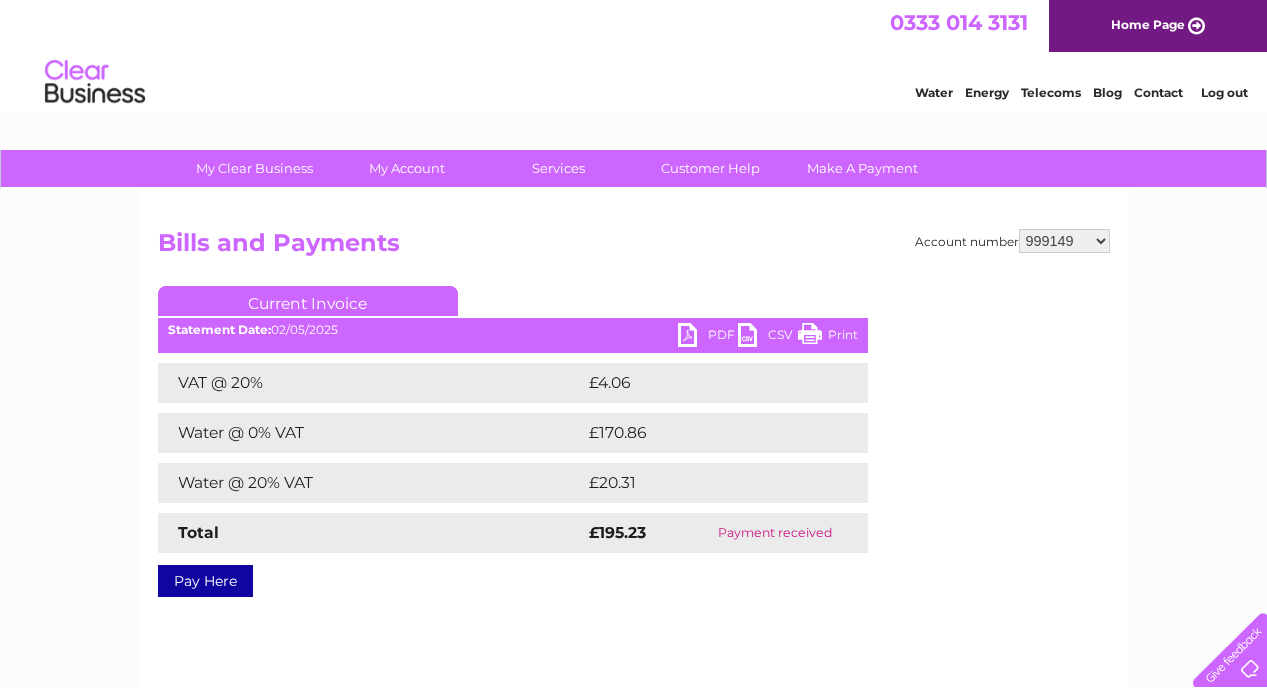 scroll, scrollTop: 0, scrollLeft: 0, axis: both 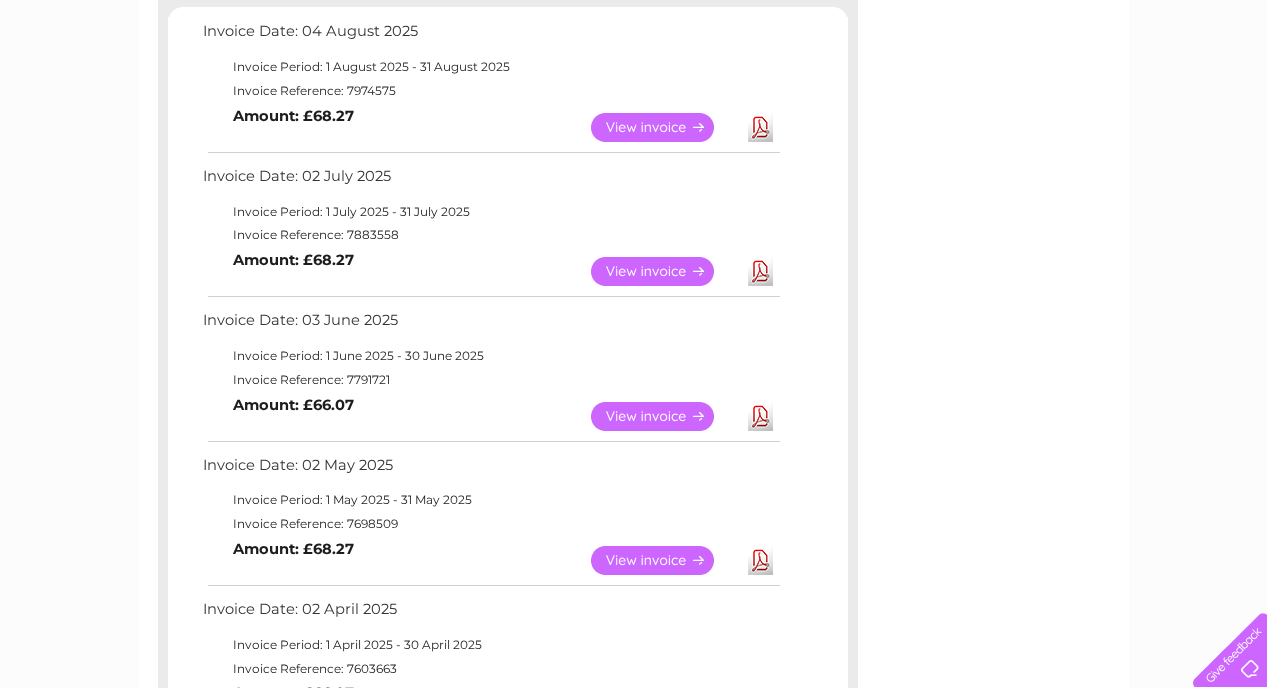 click on "View" at bounding box center [664, 271] 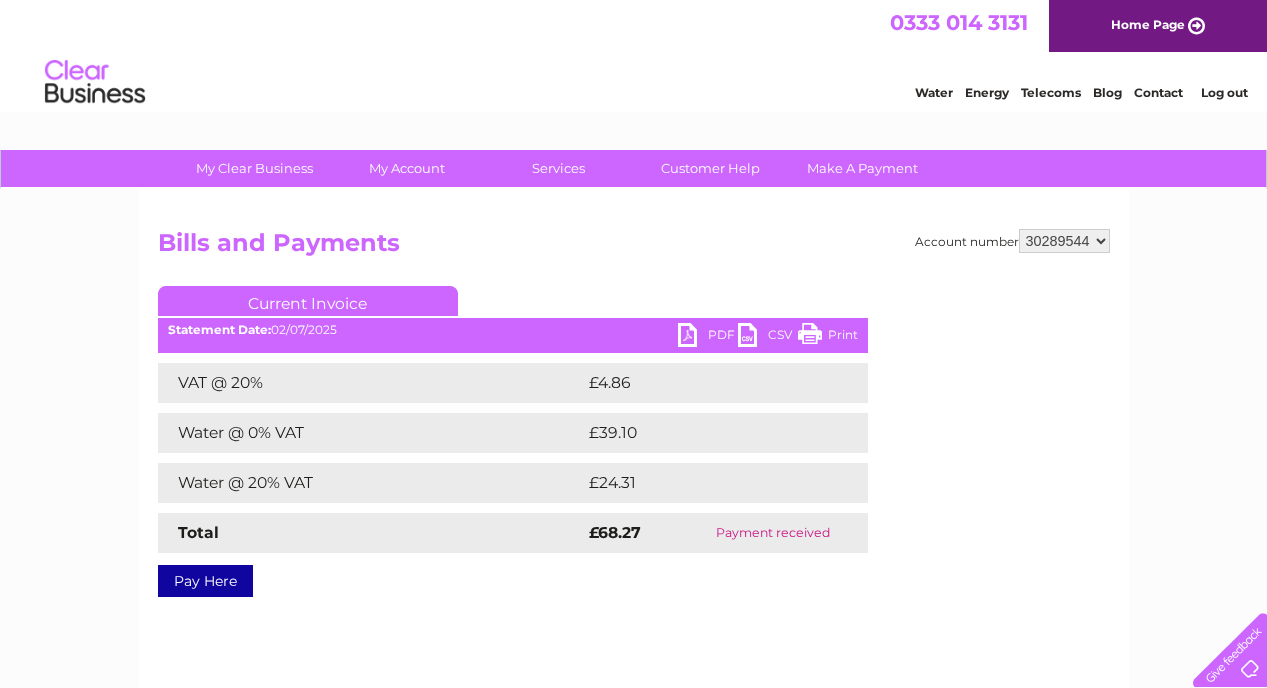 scroll, scrollTop: 0, scrollLeft: 0, axis: both 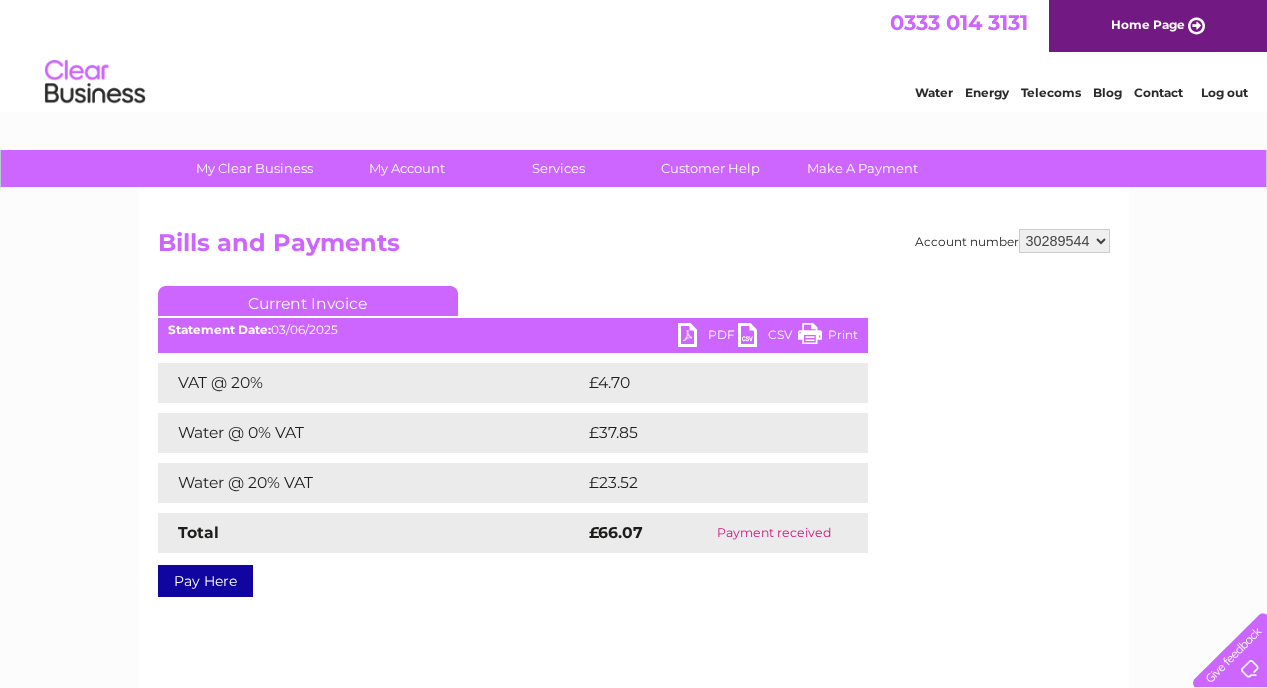 click on "PDF" at bounding box center (708, 337) 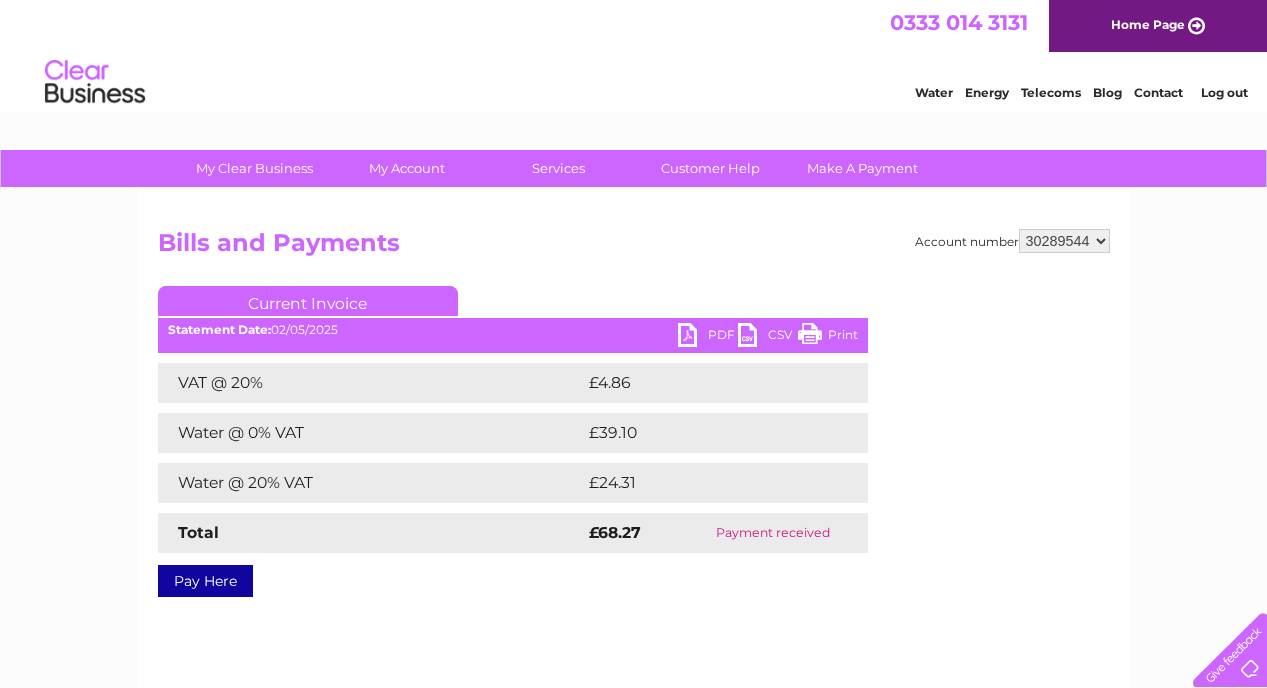 scroll, scrollTop: 0, scrollLeft: 0, axis: both 